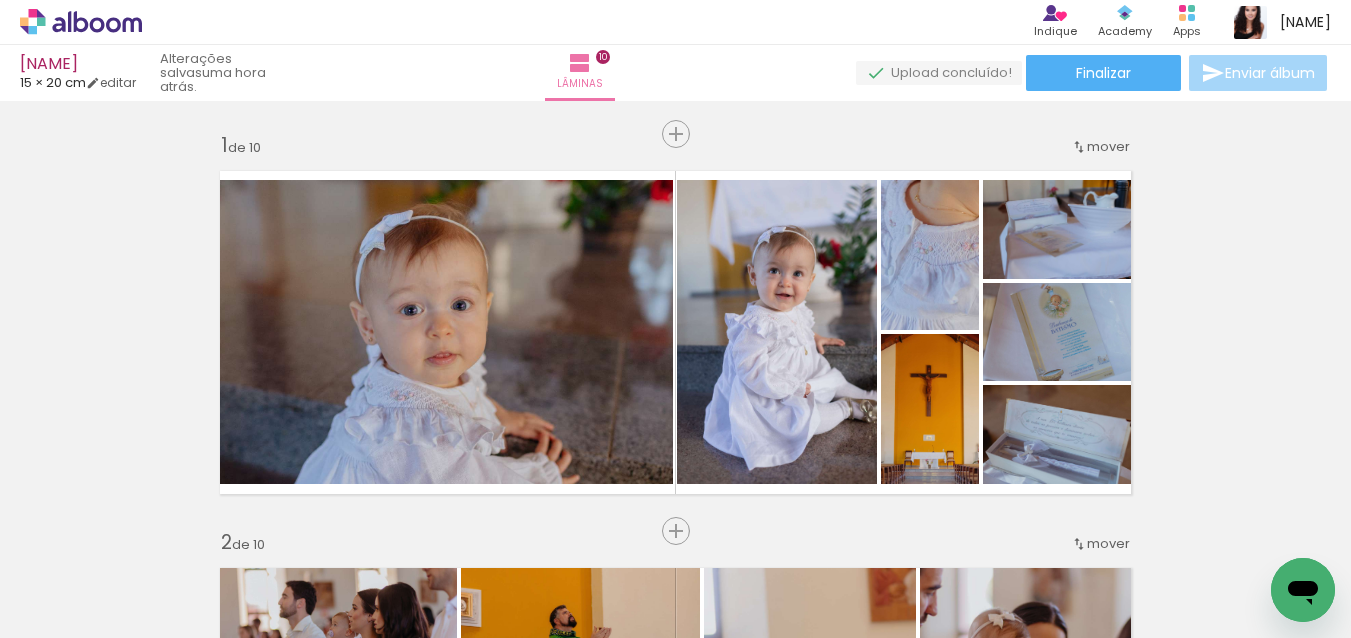 scroll, scrollTop: 0, scrollLeft: 0, axis: both 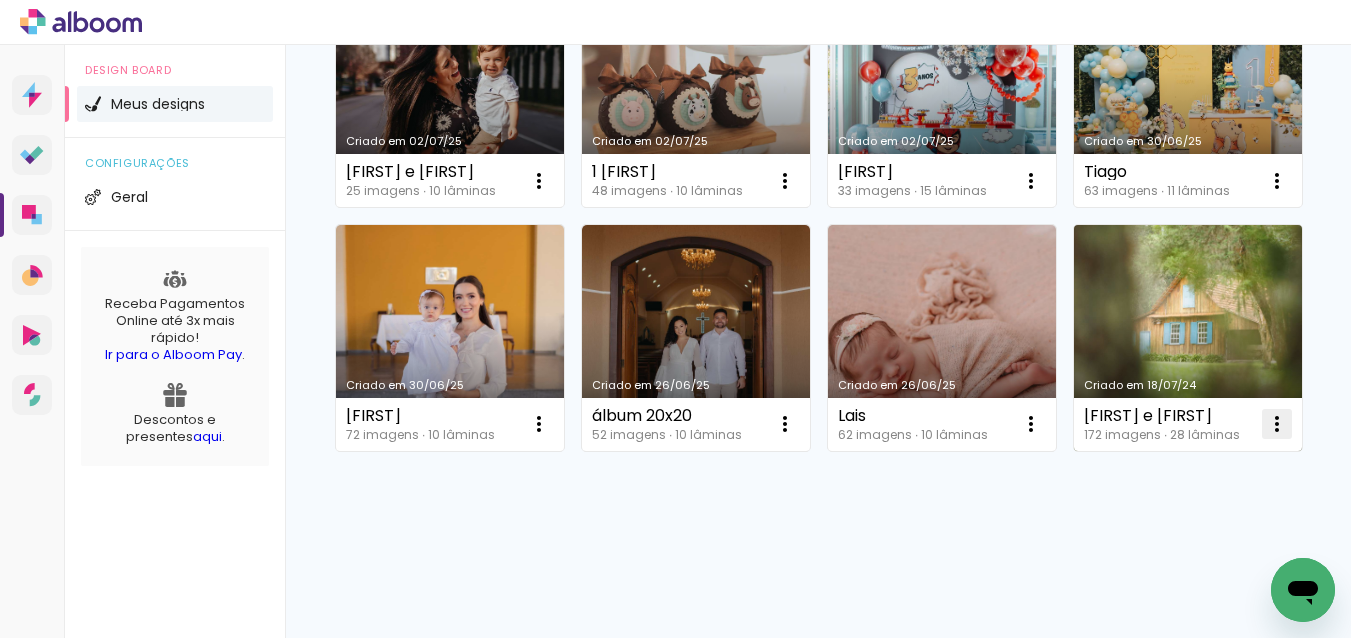 click at bounding box center [539, -63] 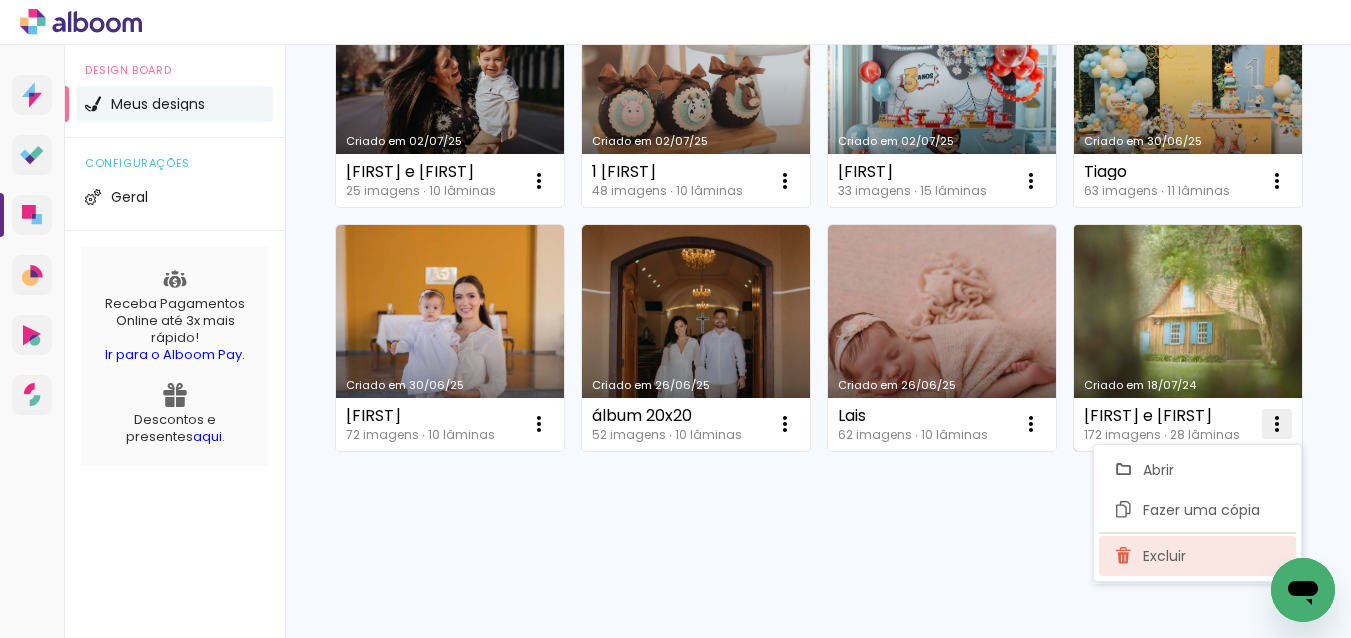 click on "Excluir" 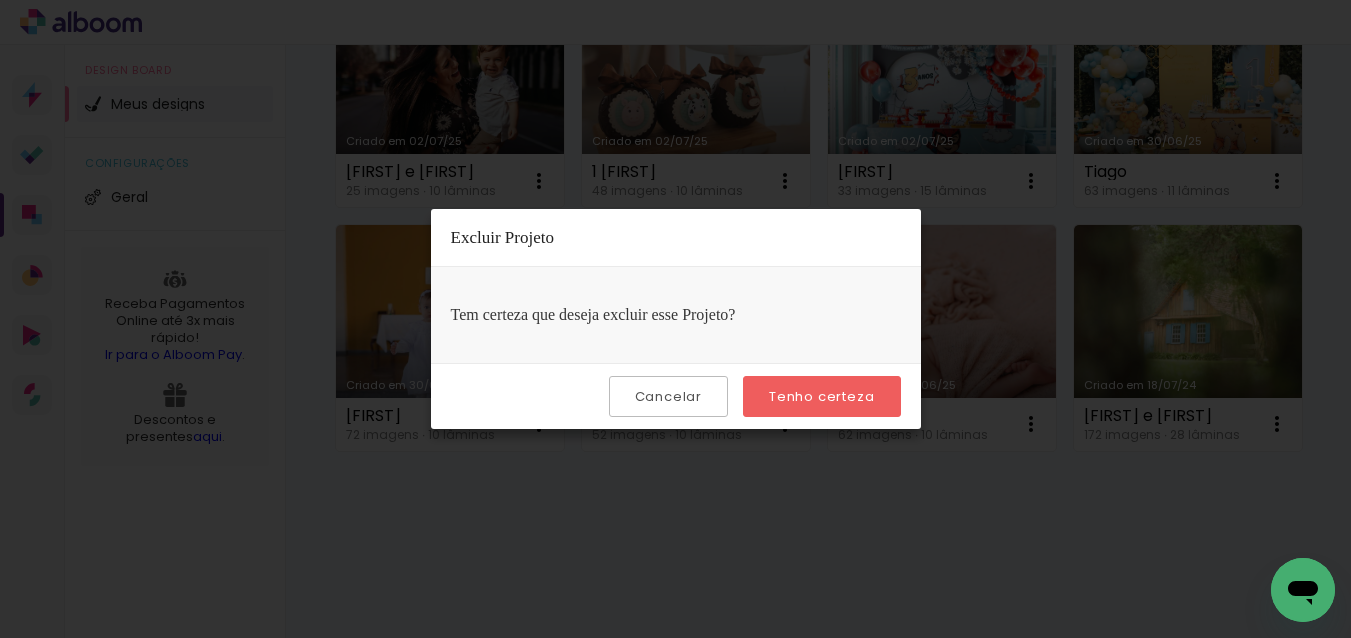 click on "Tenho certeza" at bounding box center [0, 0] 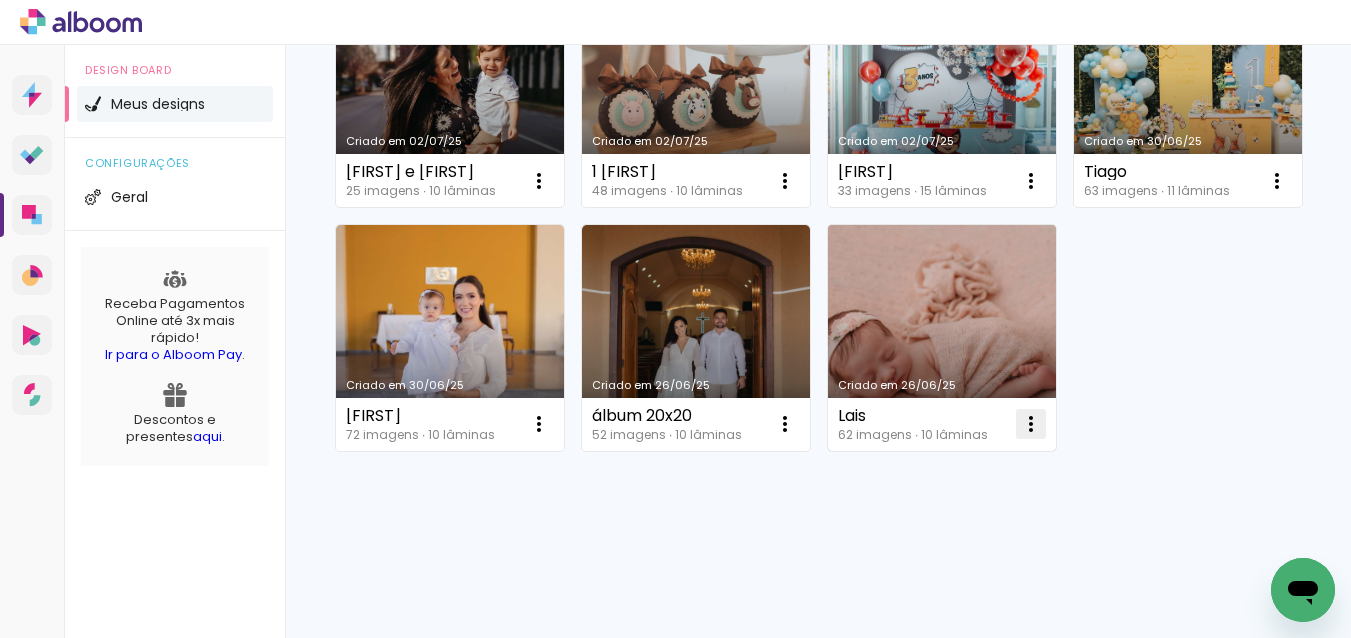 click at bounding box center [539, -63] 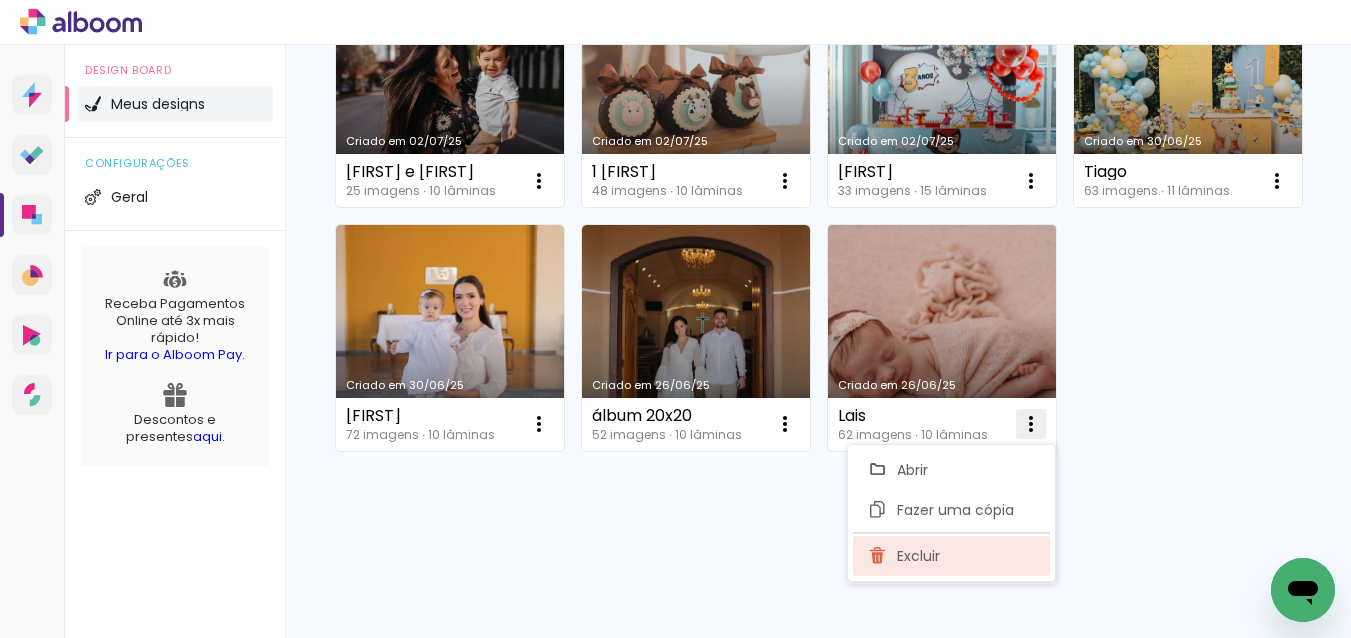 click on "Excluir" 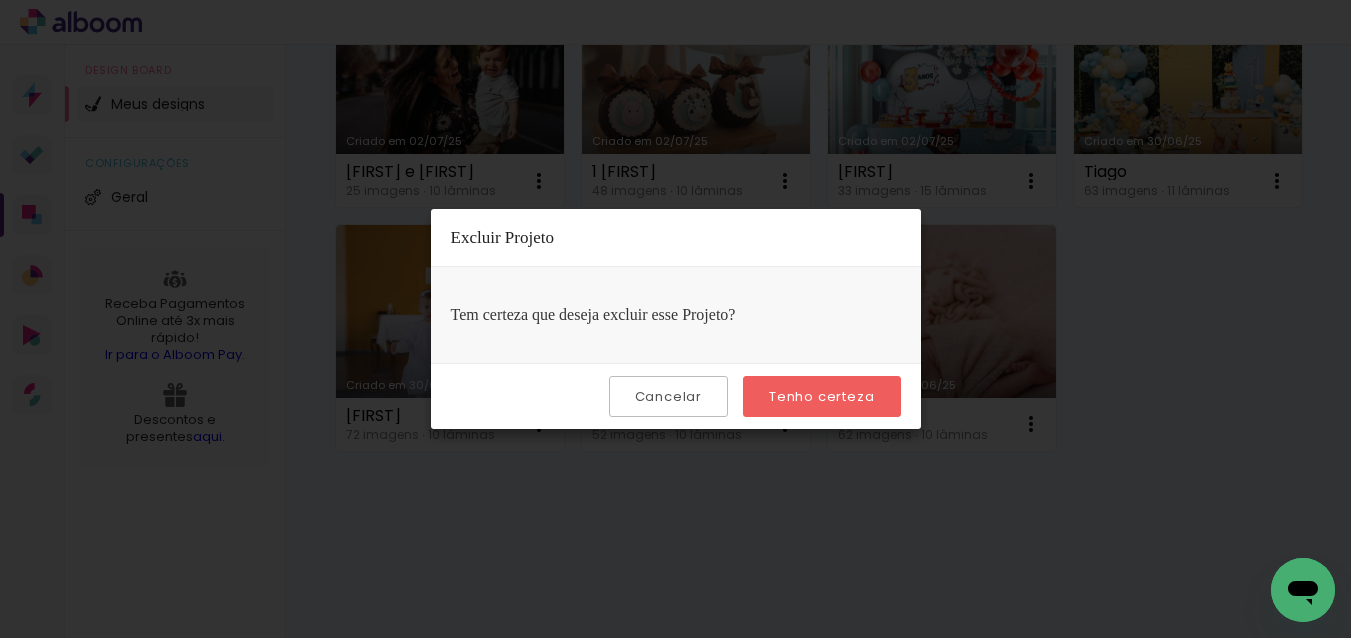 click on "Tenho certeza" at bounding box center (0, 0) 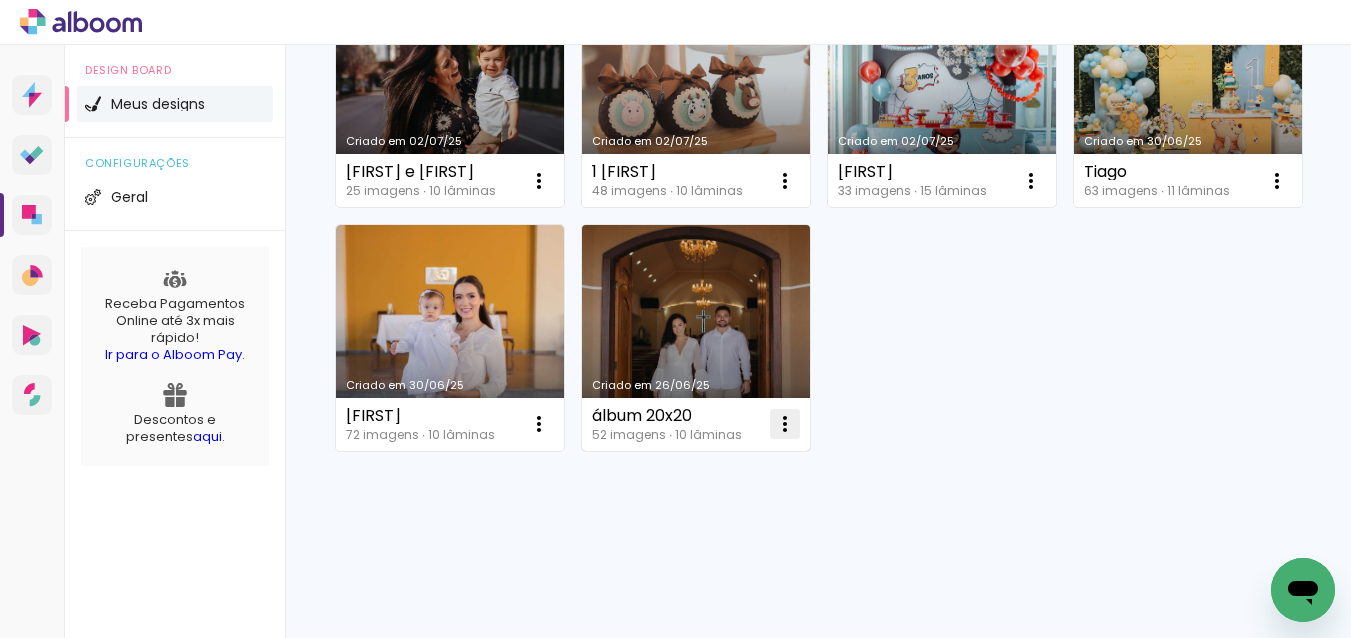 click at bounding box center [539, -63] 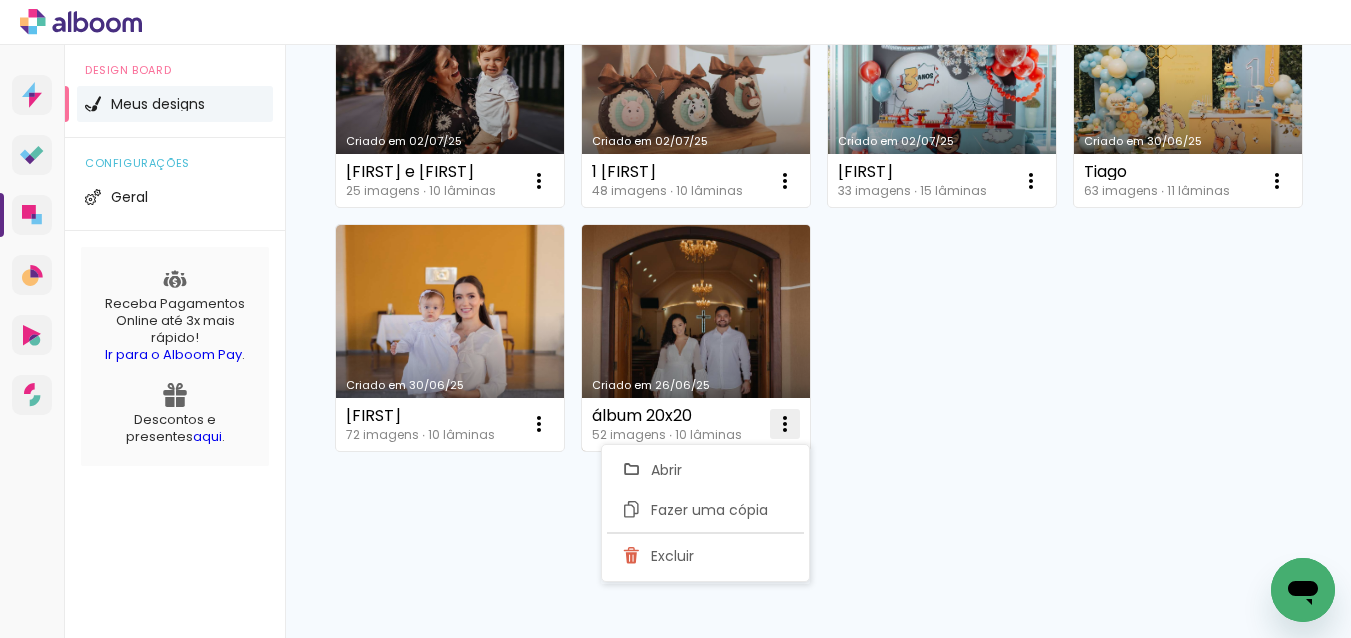 click on "Excluir" 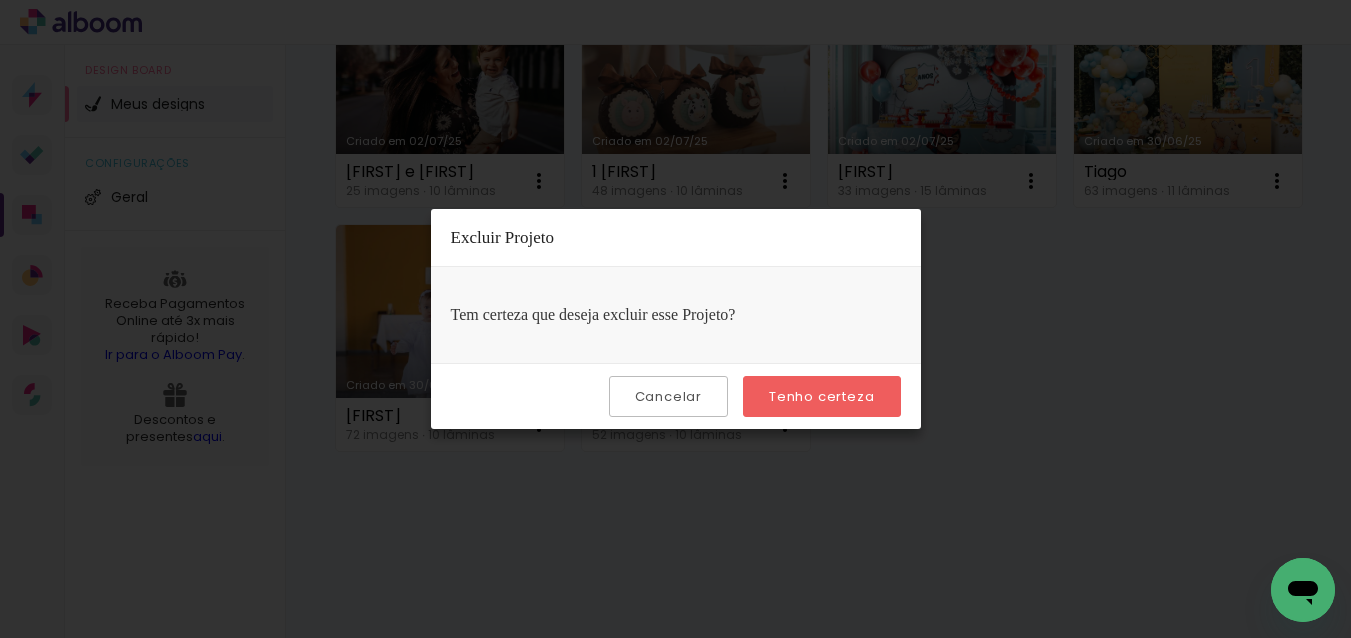 click on "Tenho certeza" at bounding box center [0, 0] 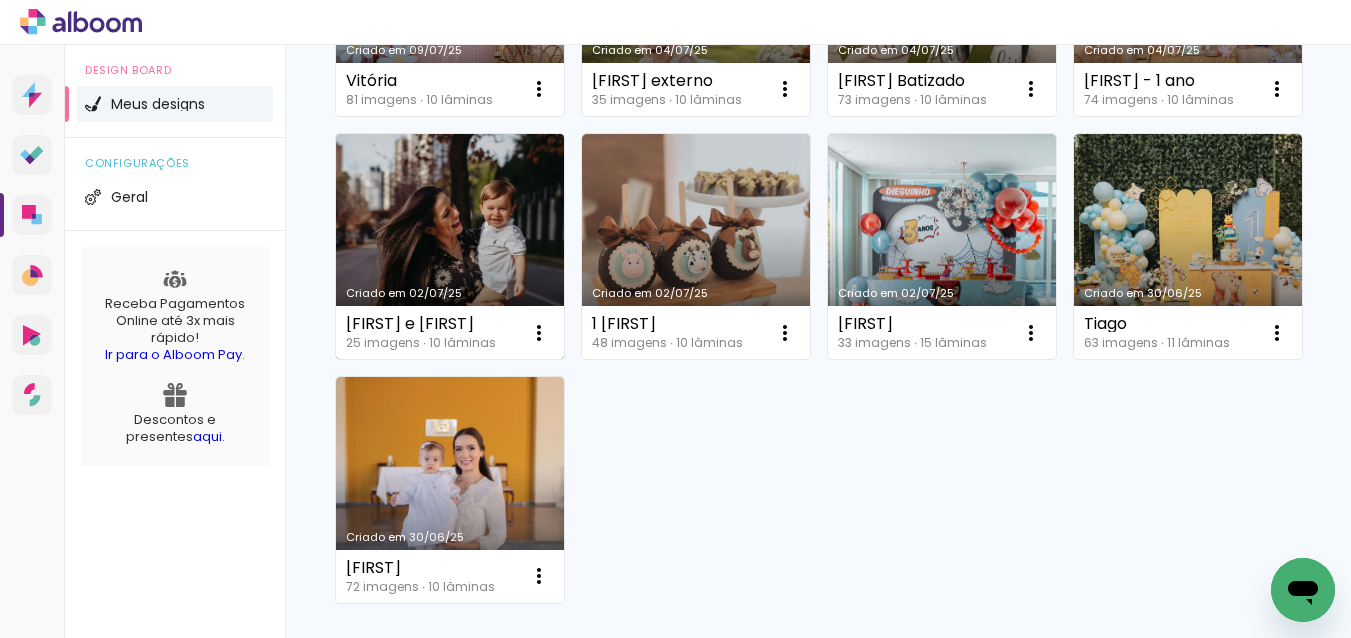 scroll, scrollTop: 368, scrollLeft: 0, axis: vertical 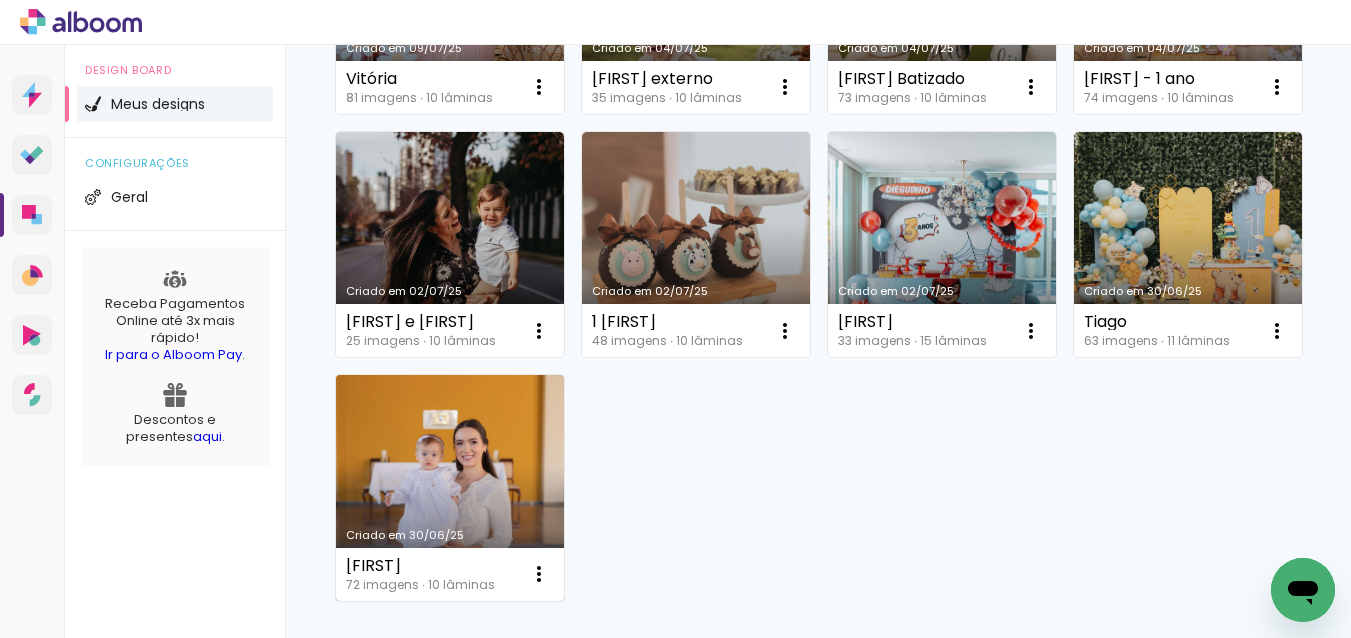 click on "Criado em 30/06/25" at bounding box center (450, 488) 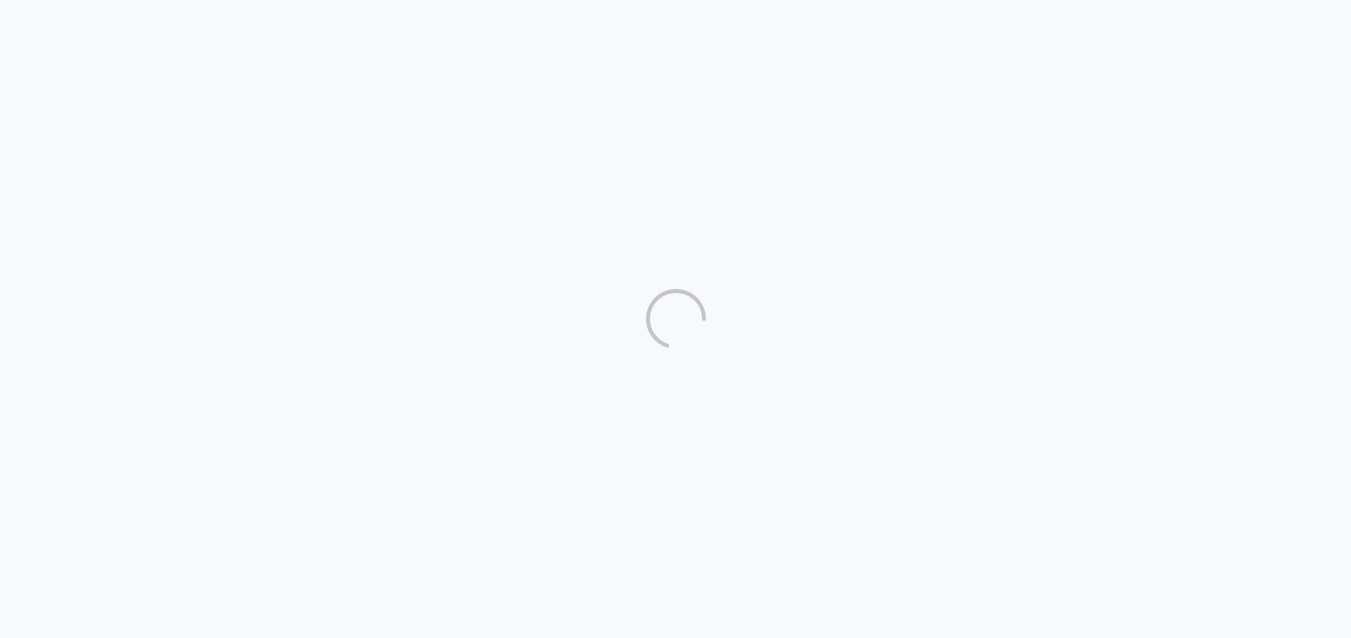 scroll, scrollTop: 0, scrollLeft: 0, axis: both 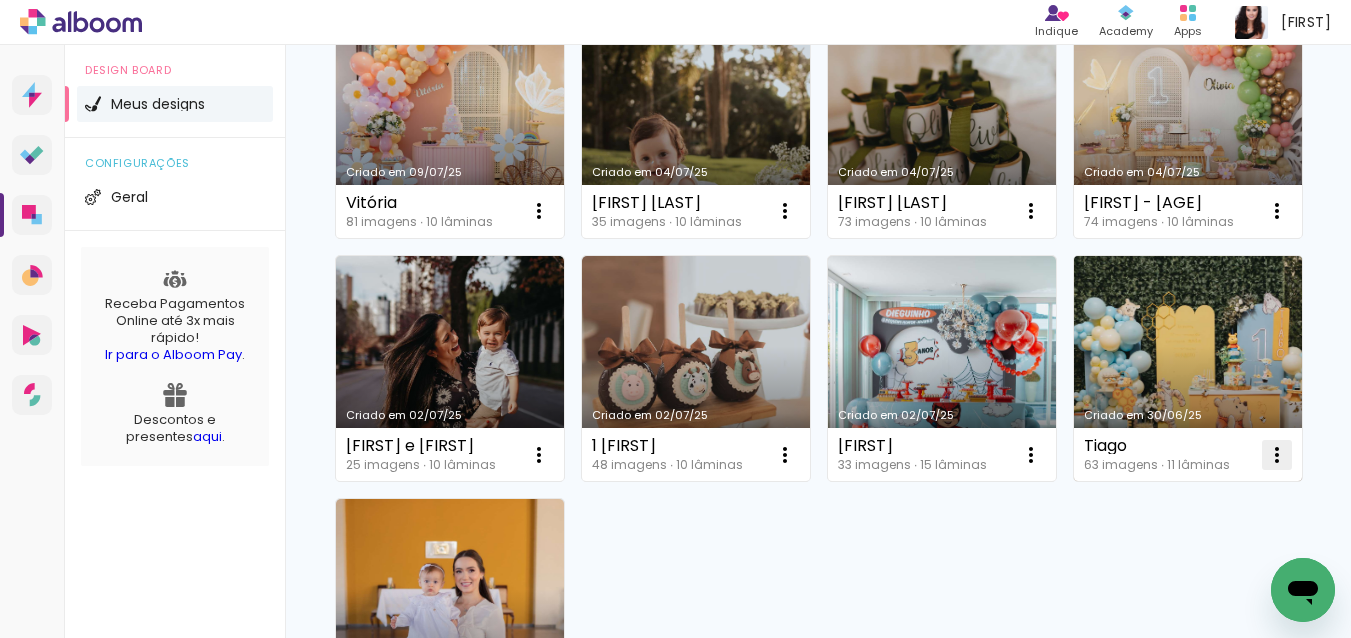 click at bounding box center (539, 211) 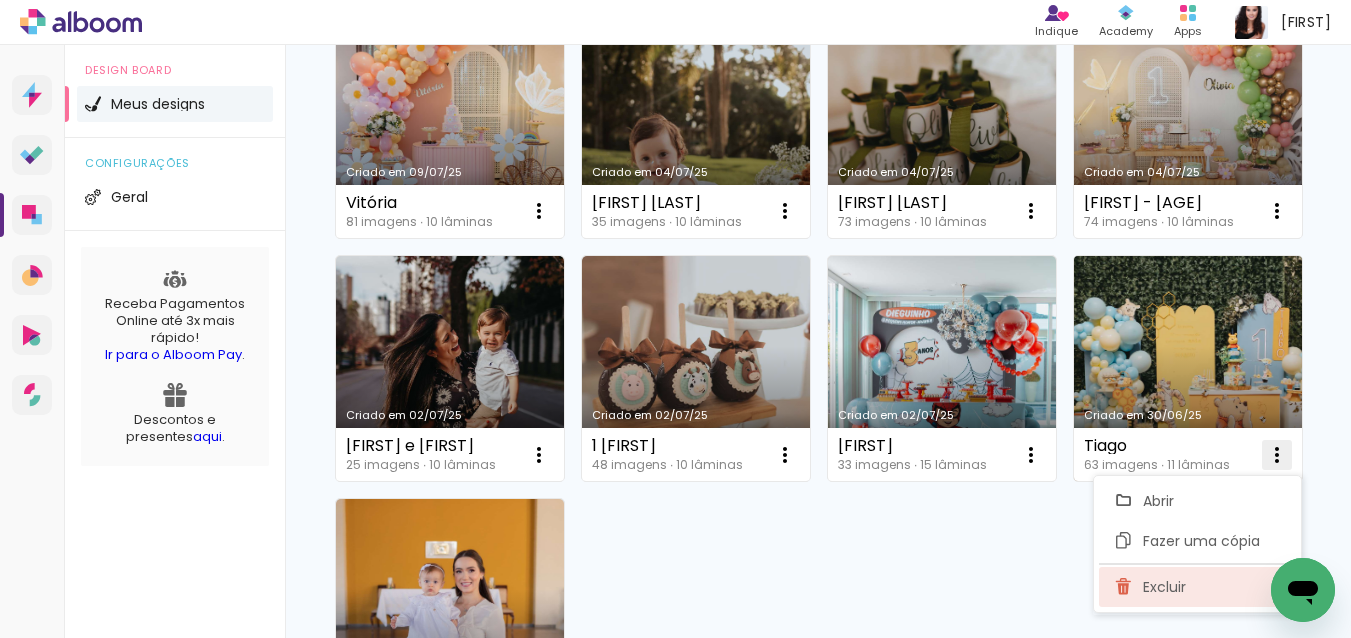 click on "Excluir" 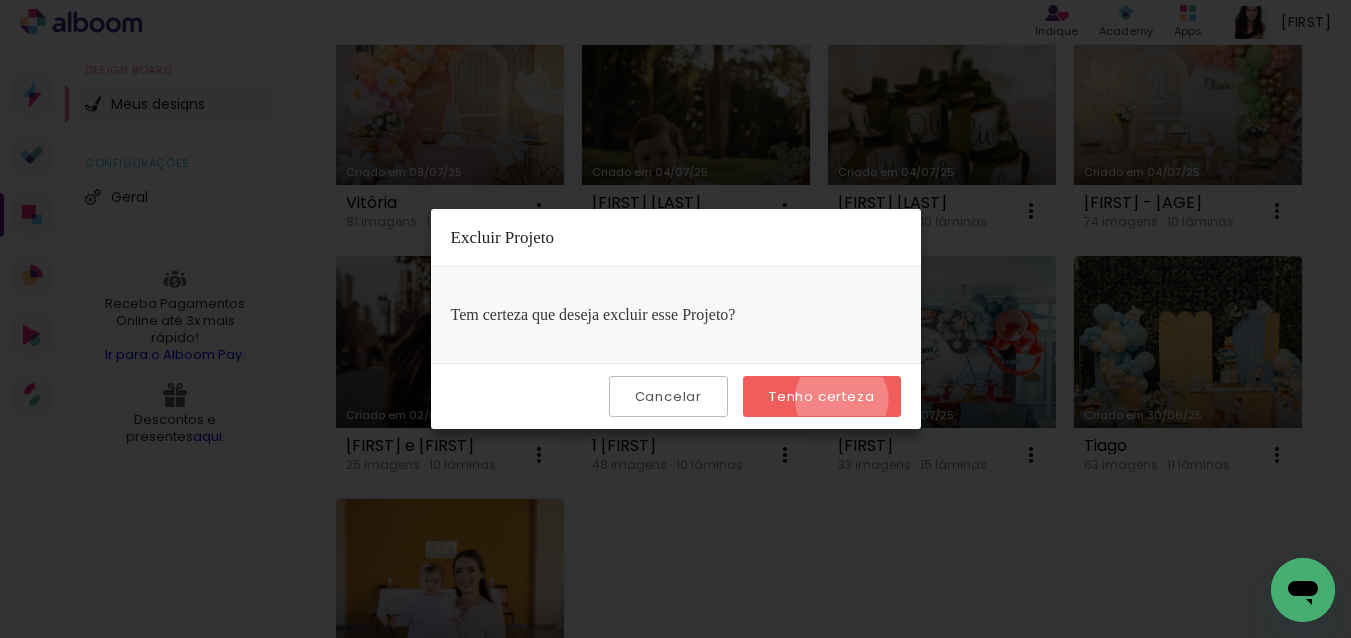 click on "Tenho certeza" at bounding box center (0, 0) 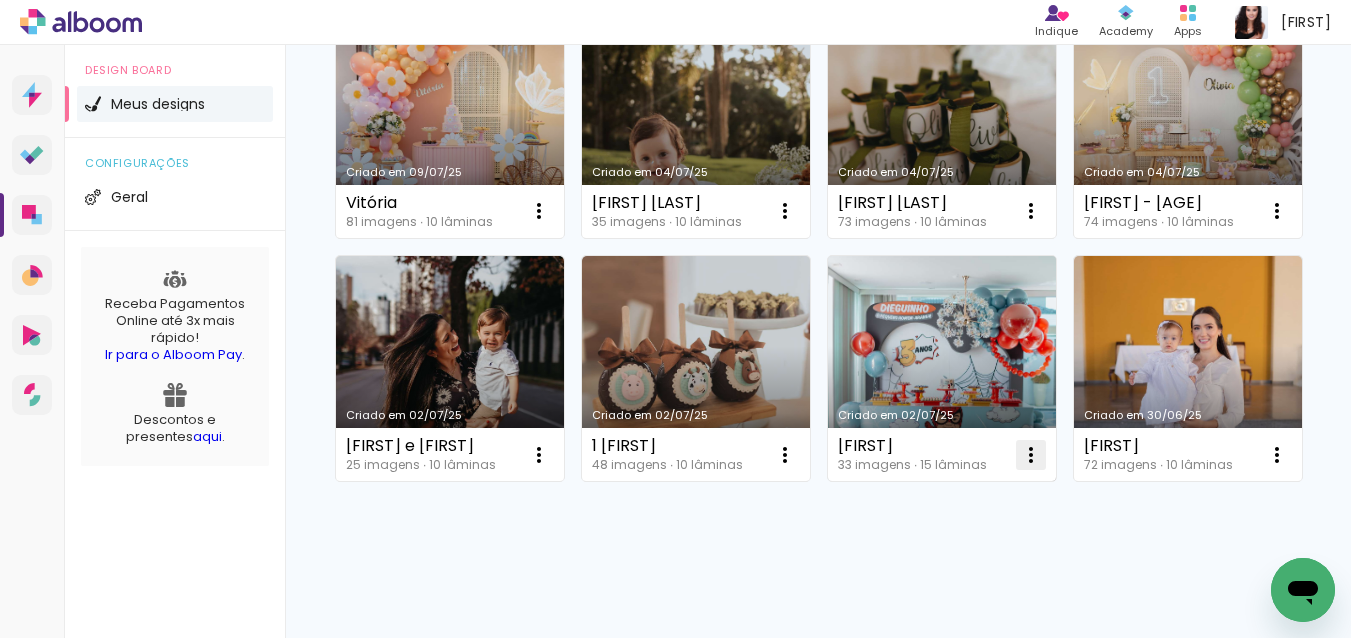 click at bounding box center [539, 211] 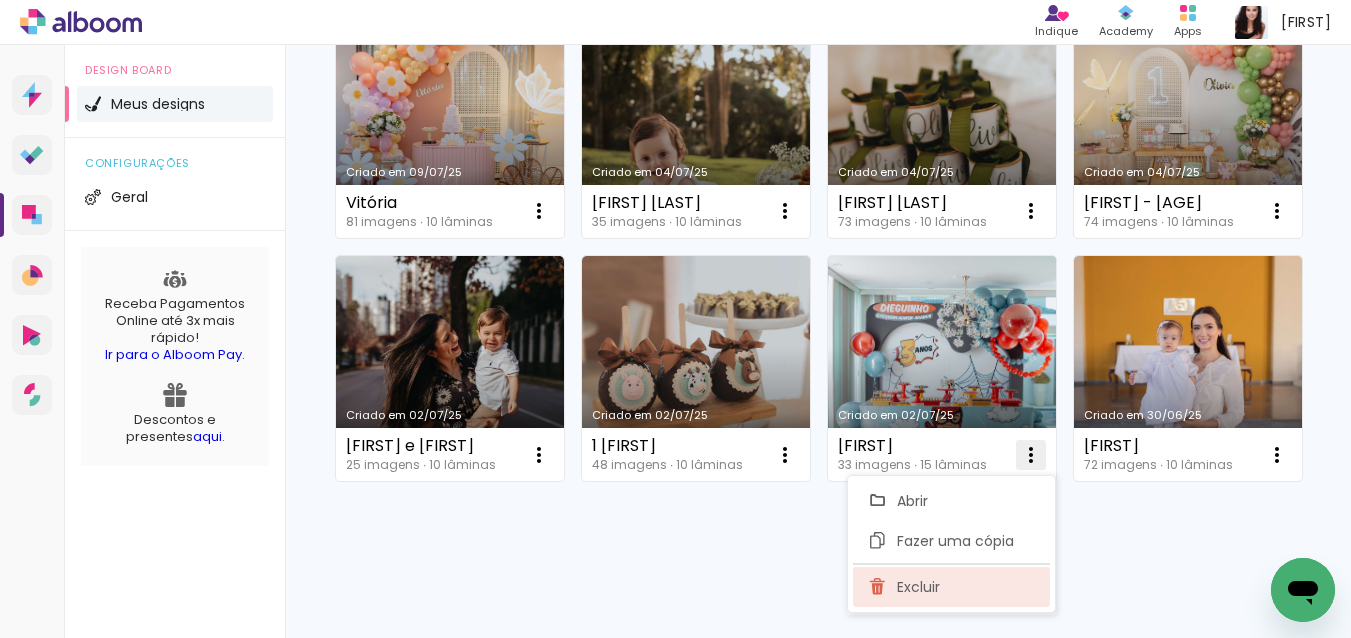 click on "Excluir" 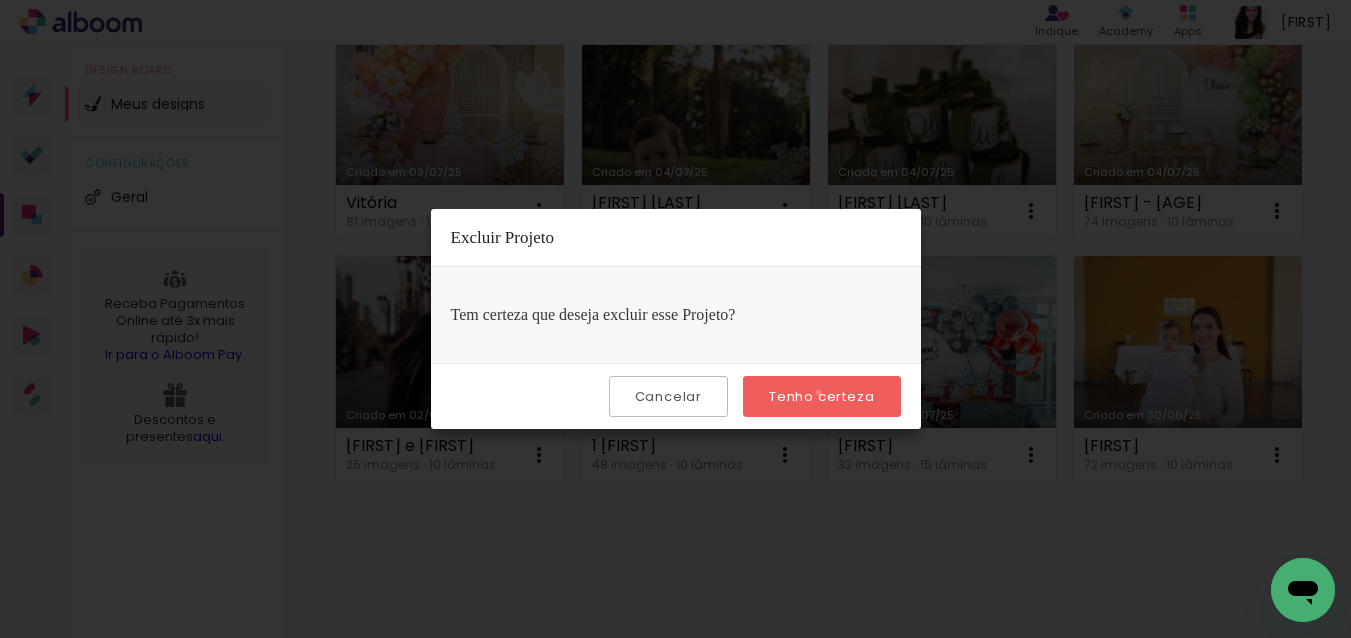 click on "Tenho certeza" at bounding box center [0, 0] 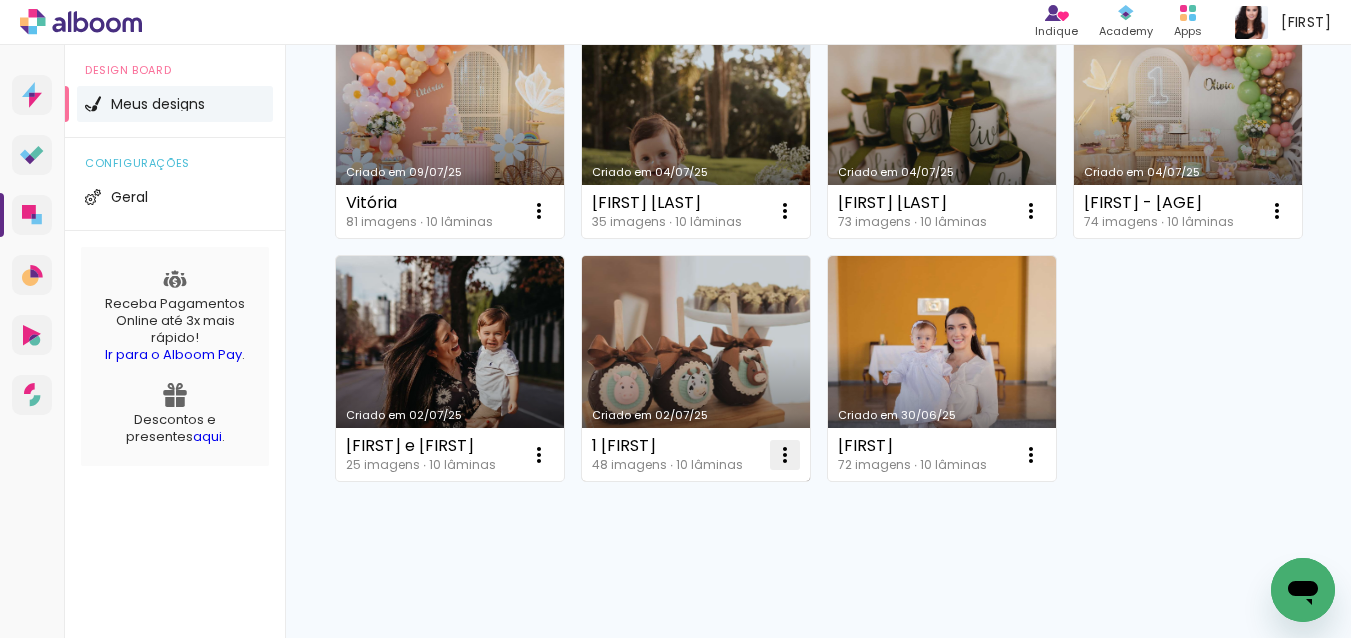 click at bounding box center (785, 455) 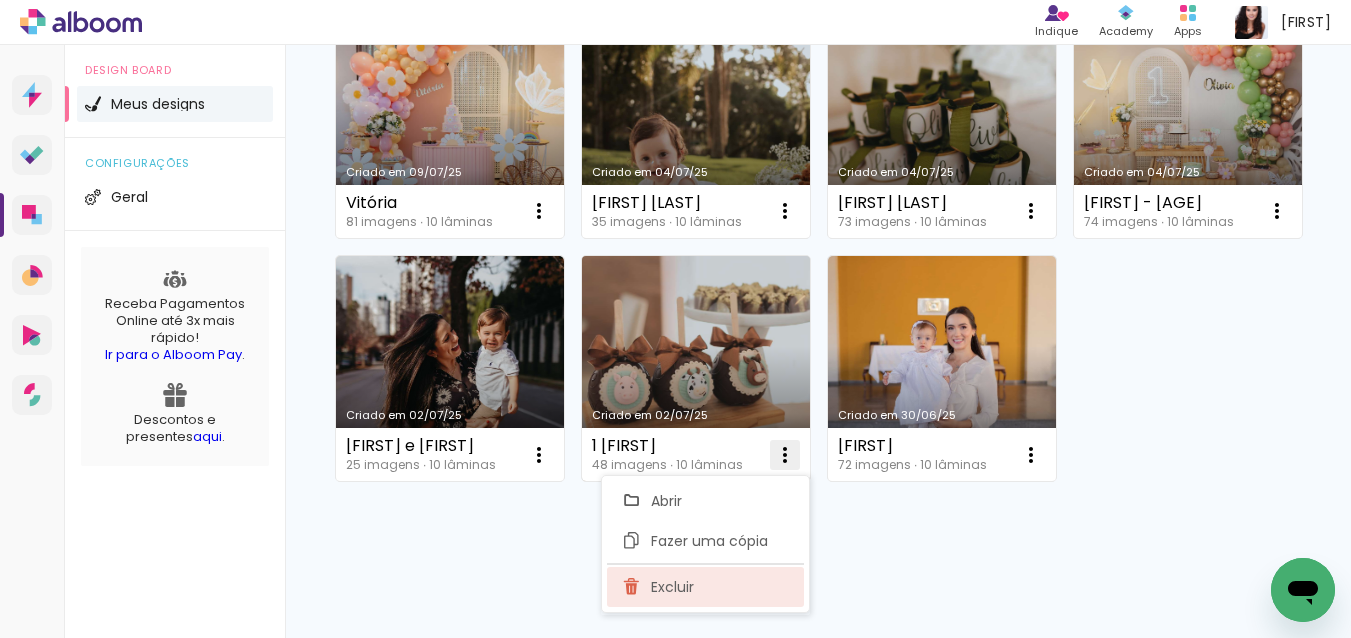 click on "Excluir" 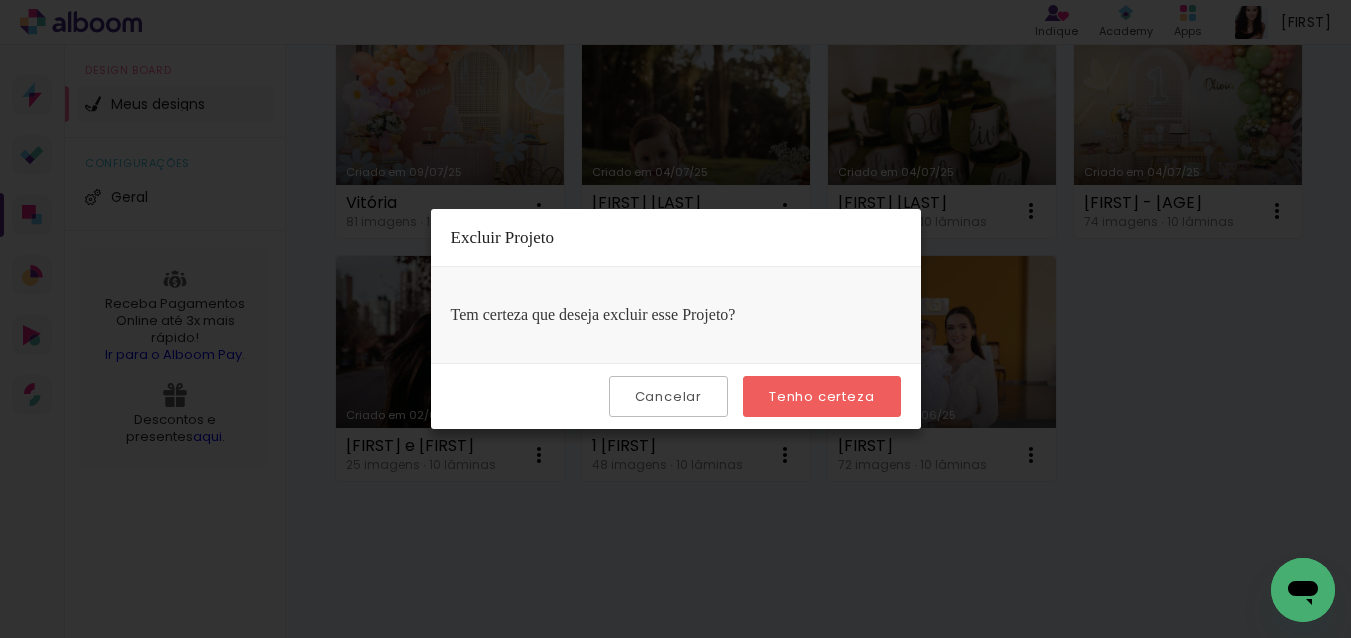 click on "Tenho certeza" at bounding box center [0, 0] 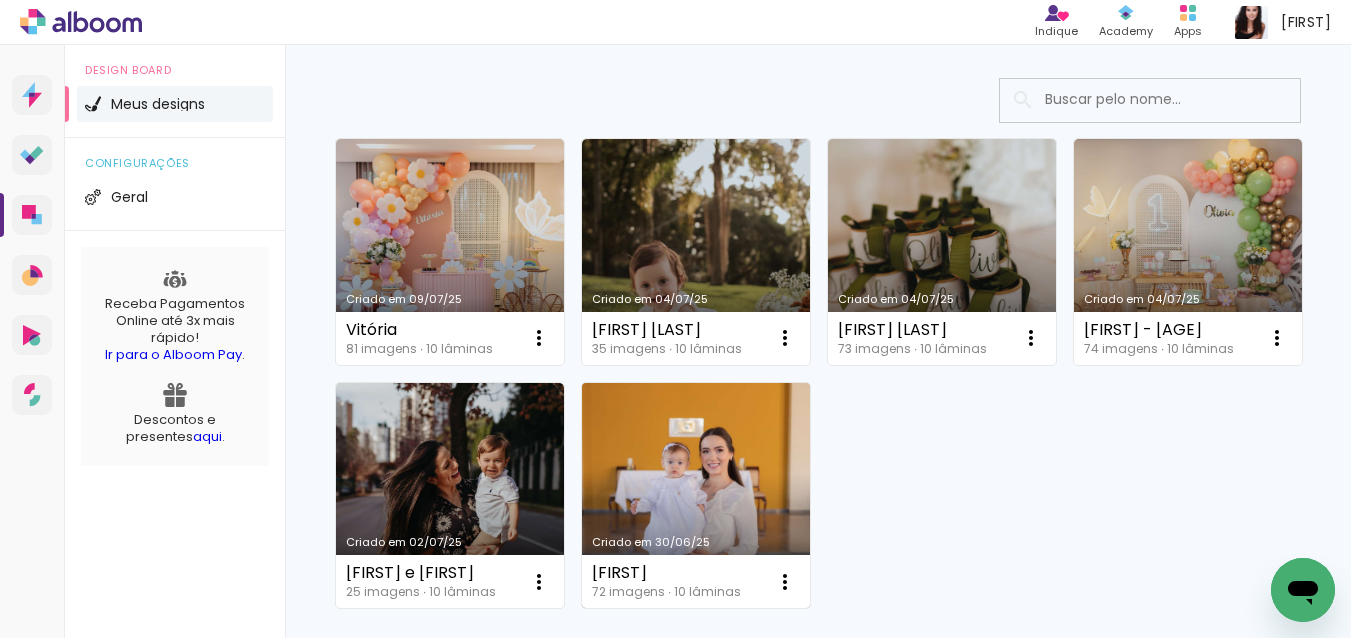 scroll, scrollTop: 116, scrollLeft: 0, axis: vertical 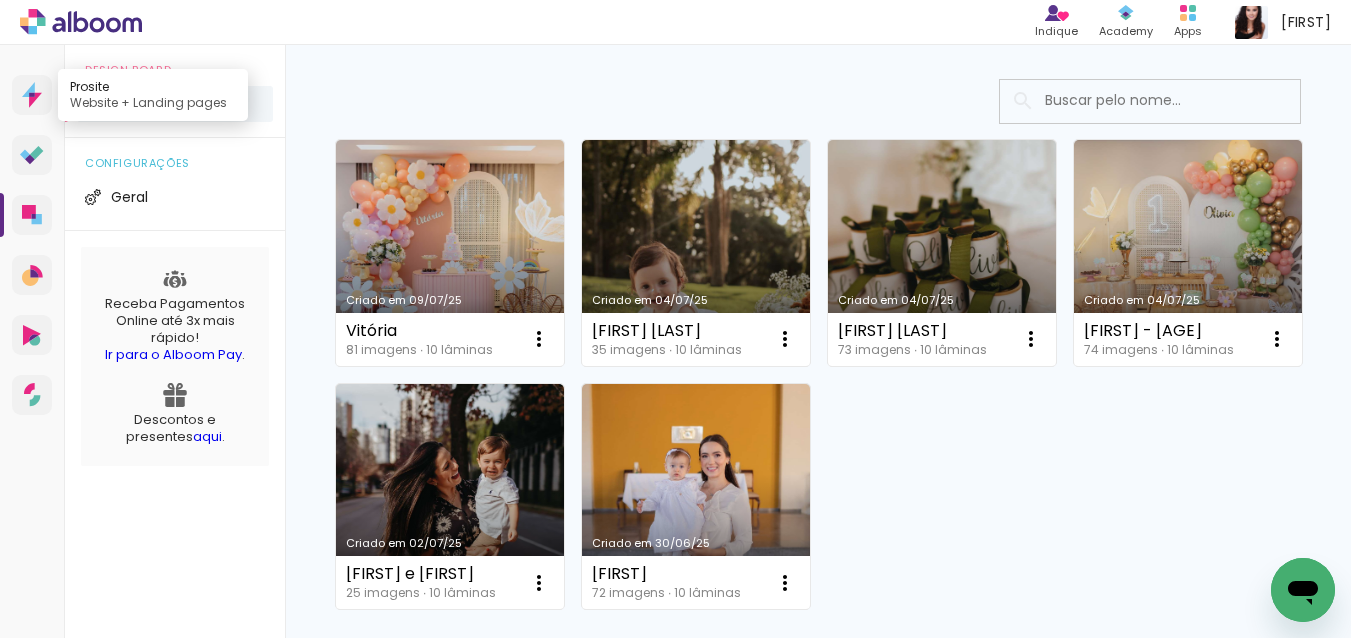 click 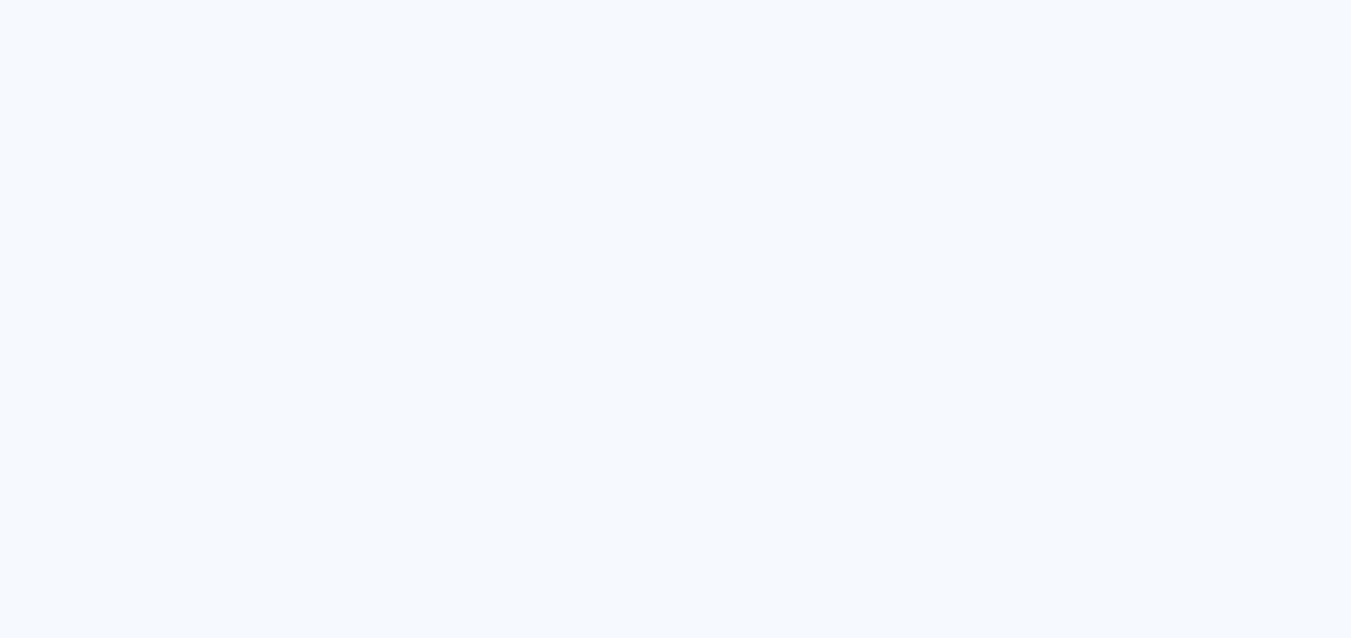 scroll, scrollTop: 0, scrollLeft: 0, axis: both 